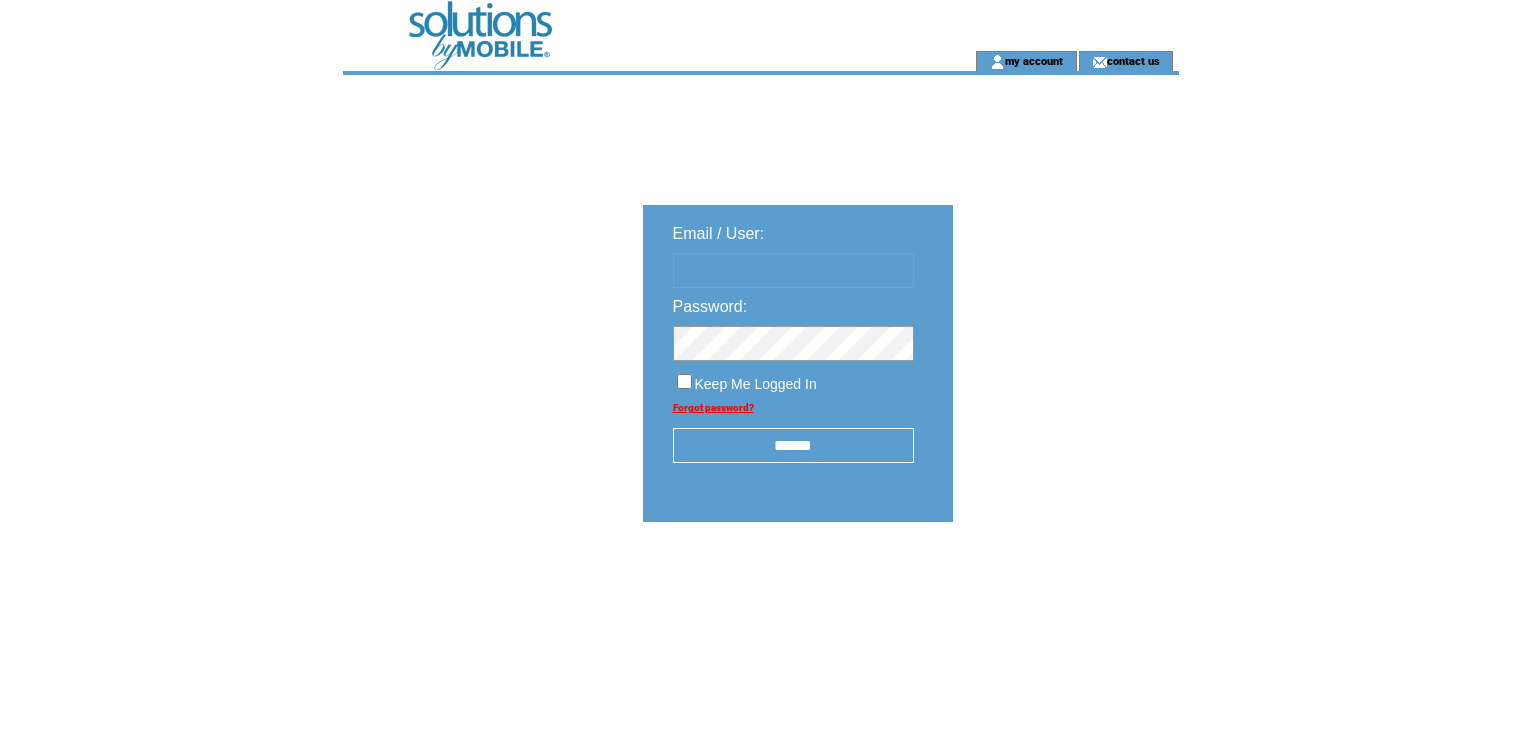 scroll, scrollTop: 0, scrollLeft: 0, axis: both 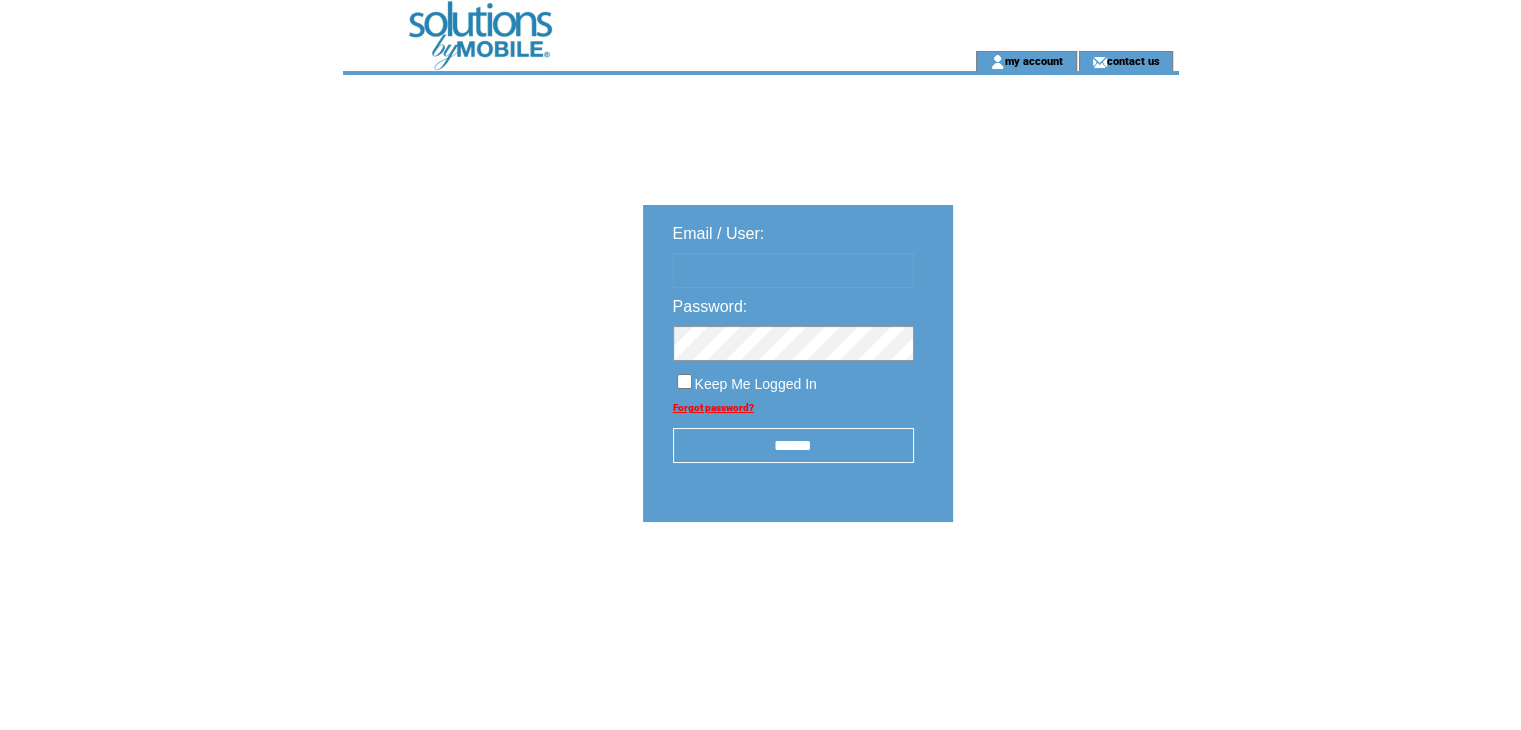 click at bounding box center (793, 270) 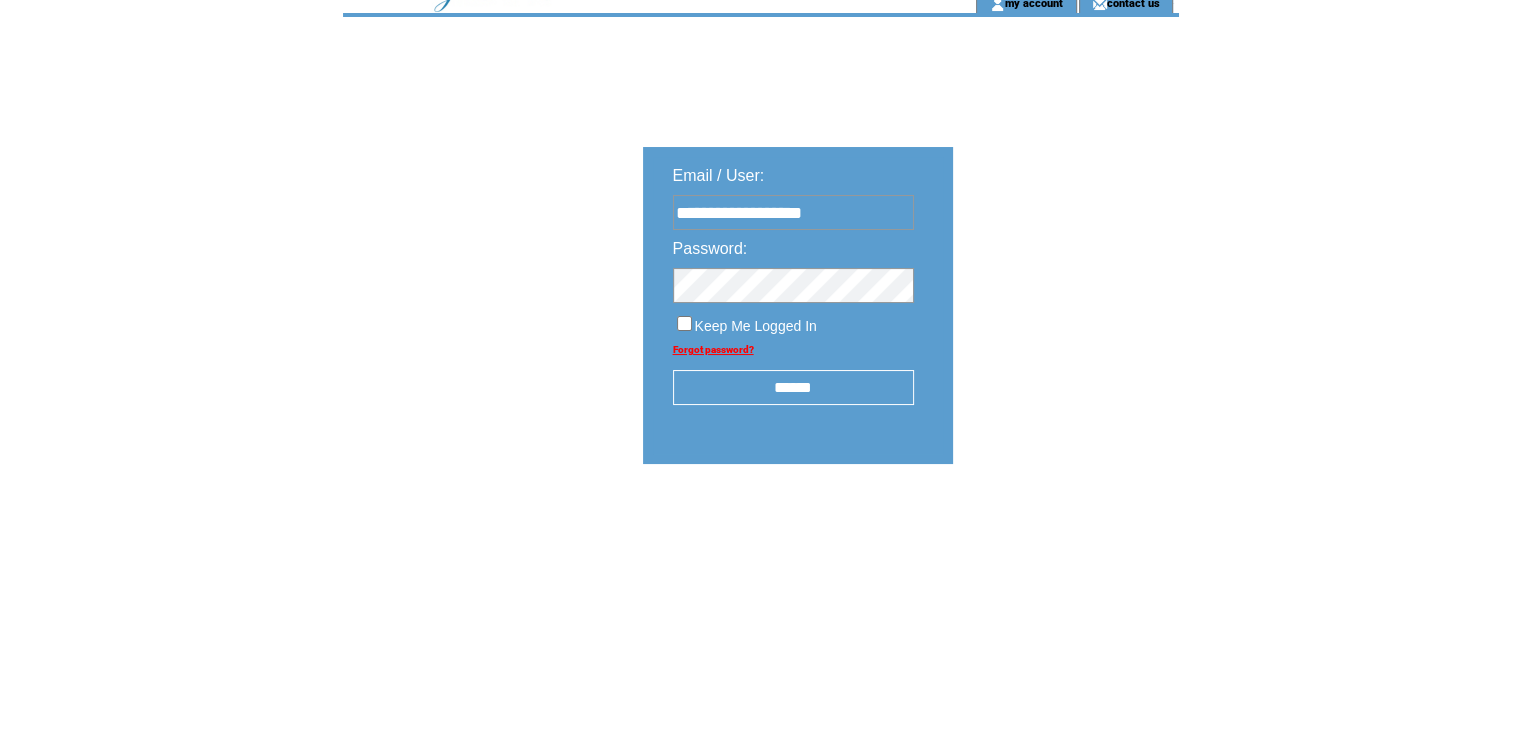 scroll, scrollTop: 63, scrollLeft: 0, axis: vertical 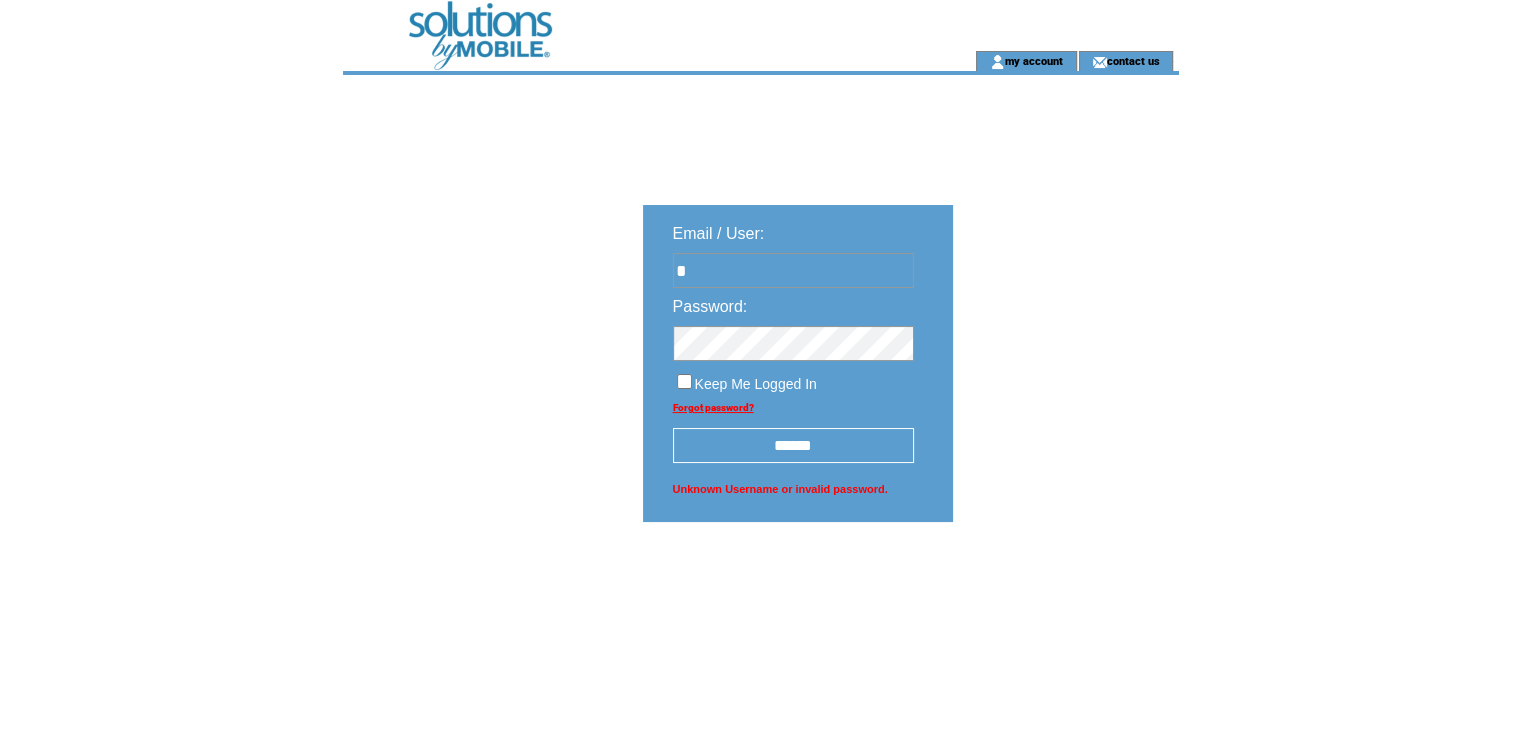 type on "**********" 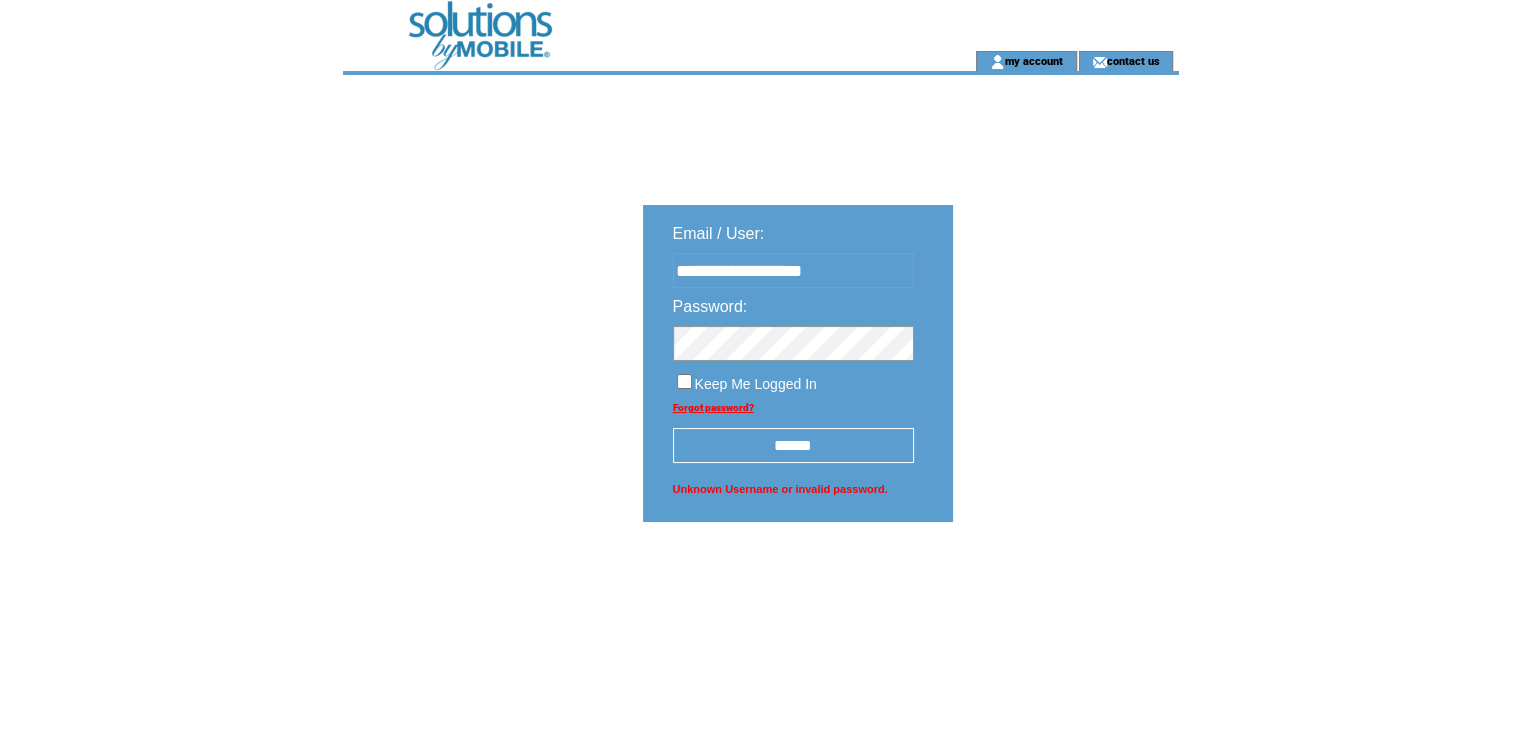 click on "******" at bounding box center (793, 445) 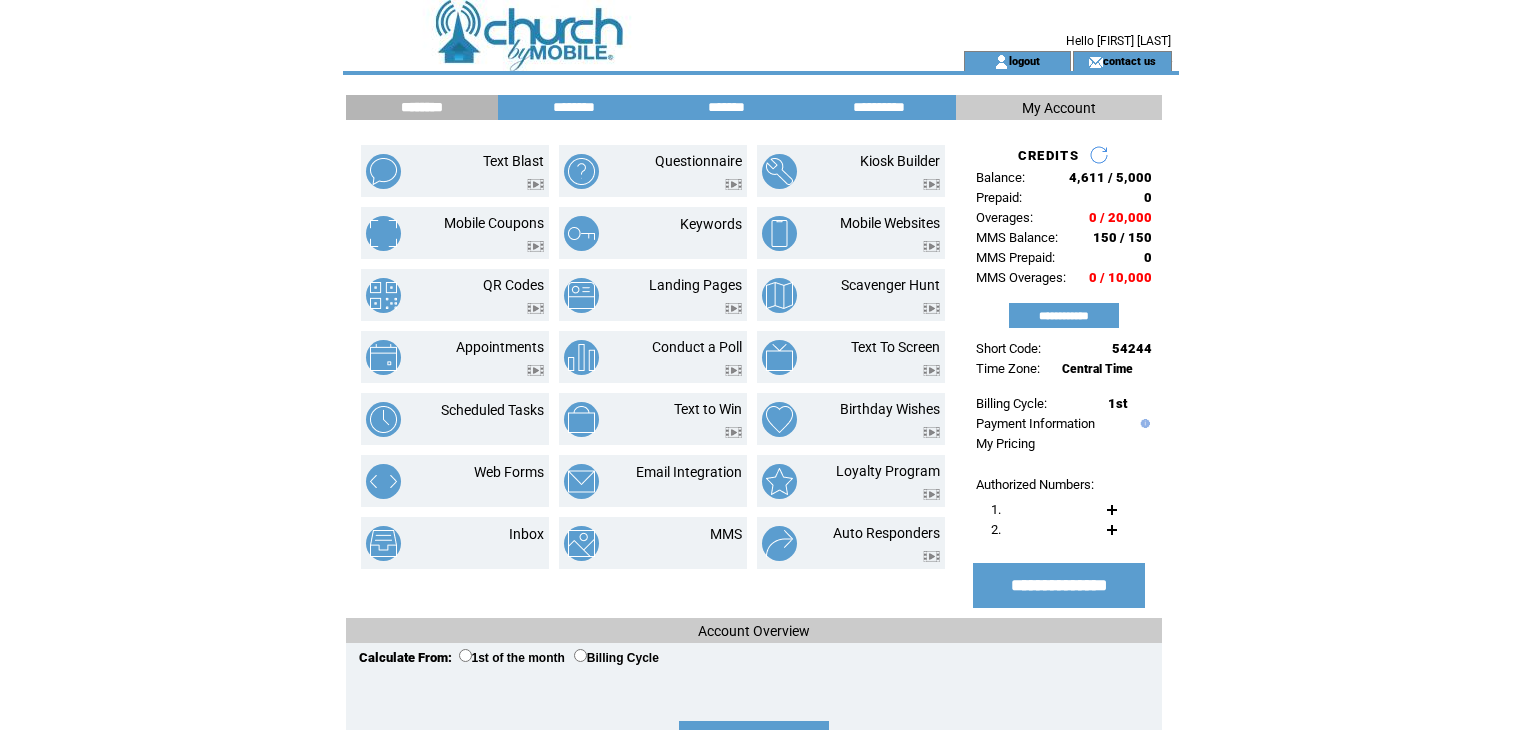 scroll, scrollTop: 0, scrollLeft: 0, axis: both 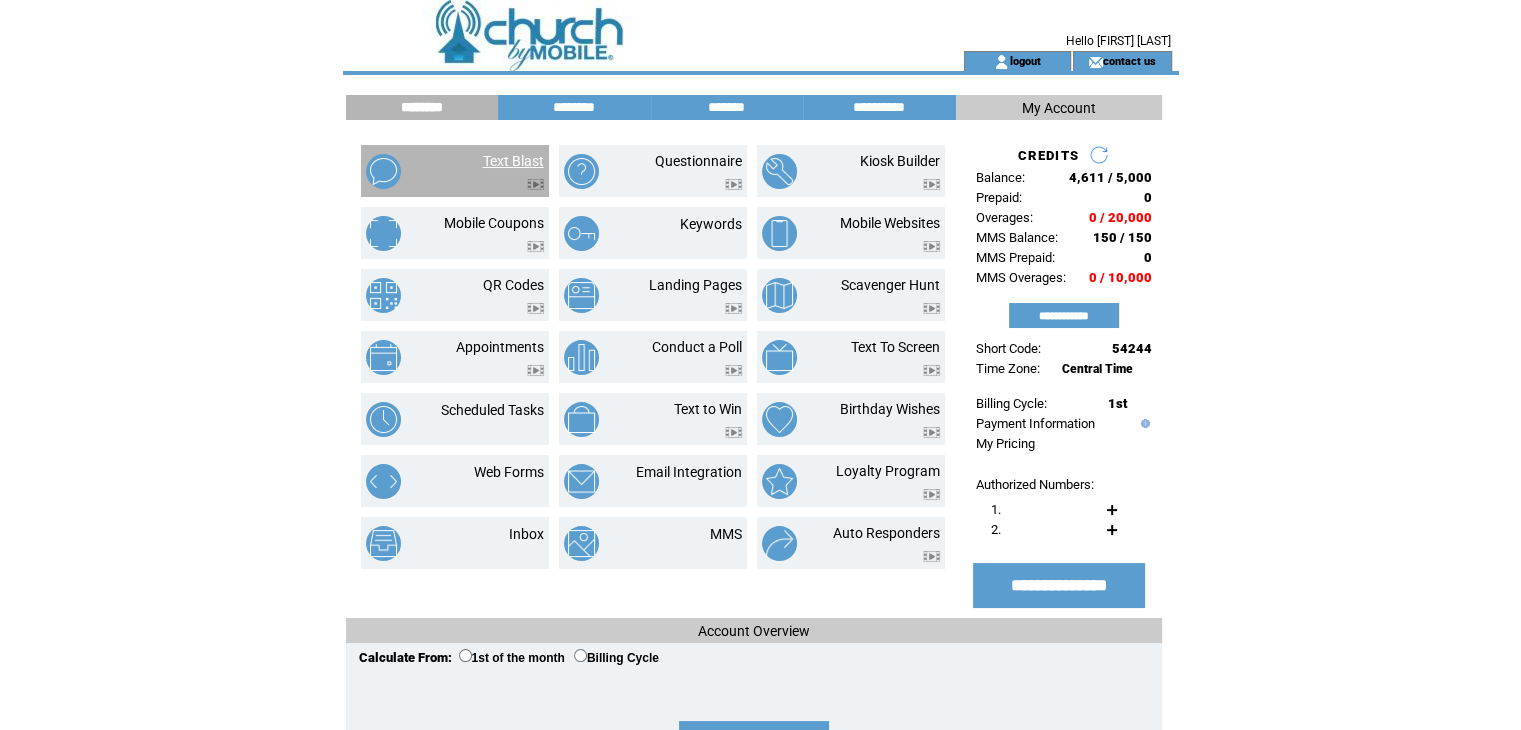 click on "Text Blast" at bounding box center (513, 161) 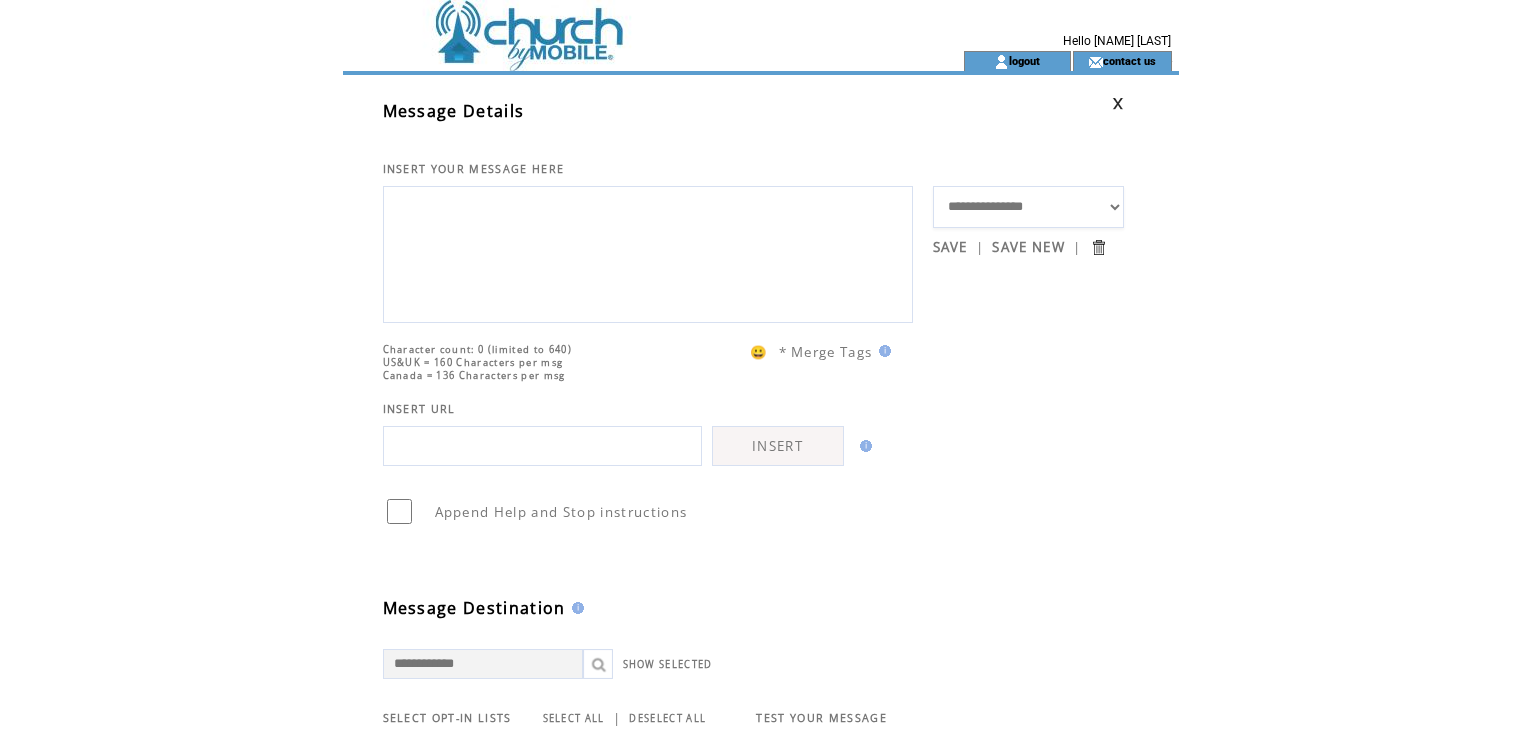scroll, scrollTop: 0, scrollLeft: 0, axis: both 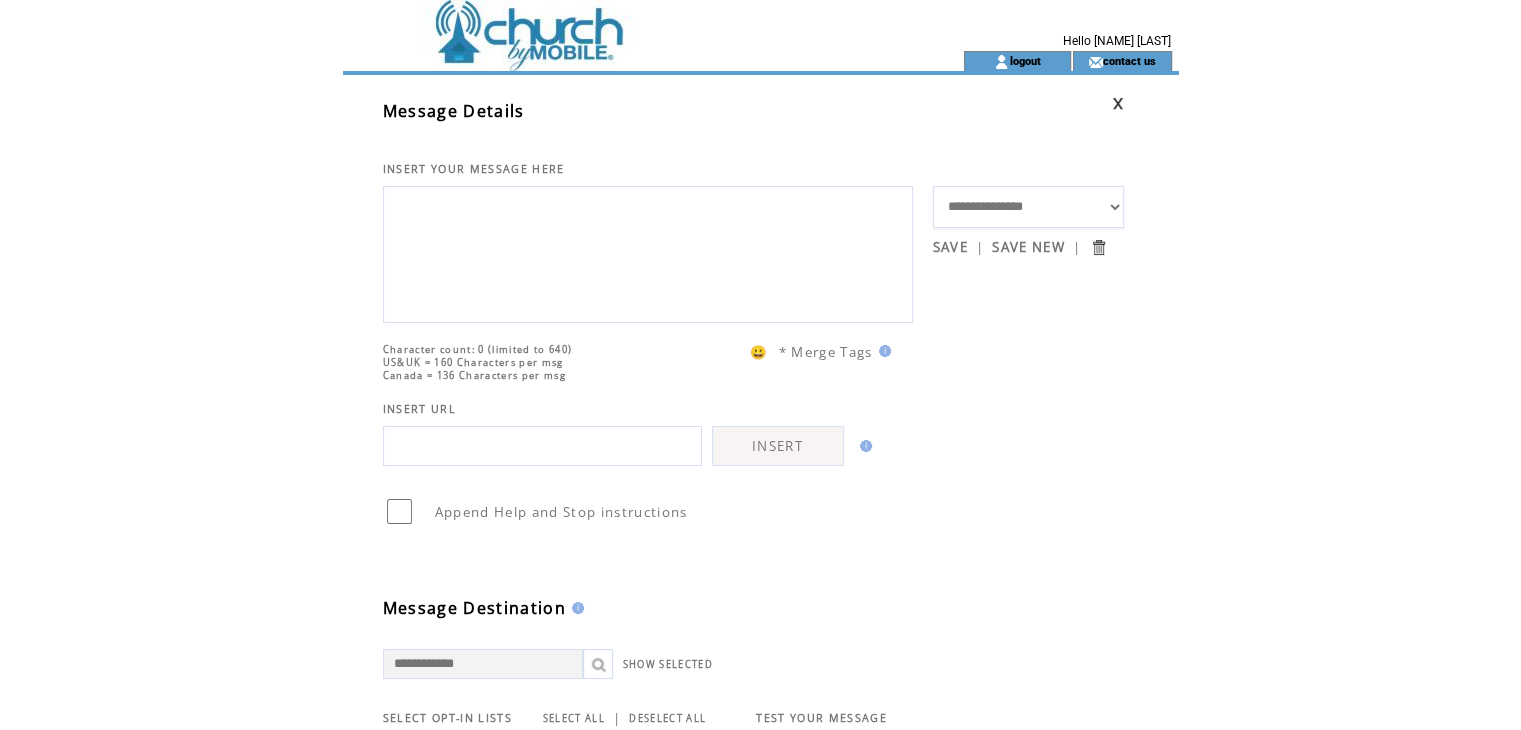 click on "**********" at bounding box center (1029, 207) 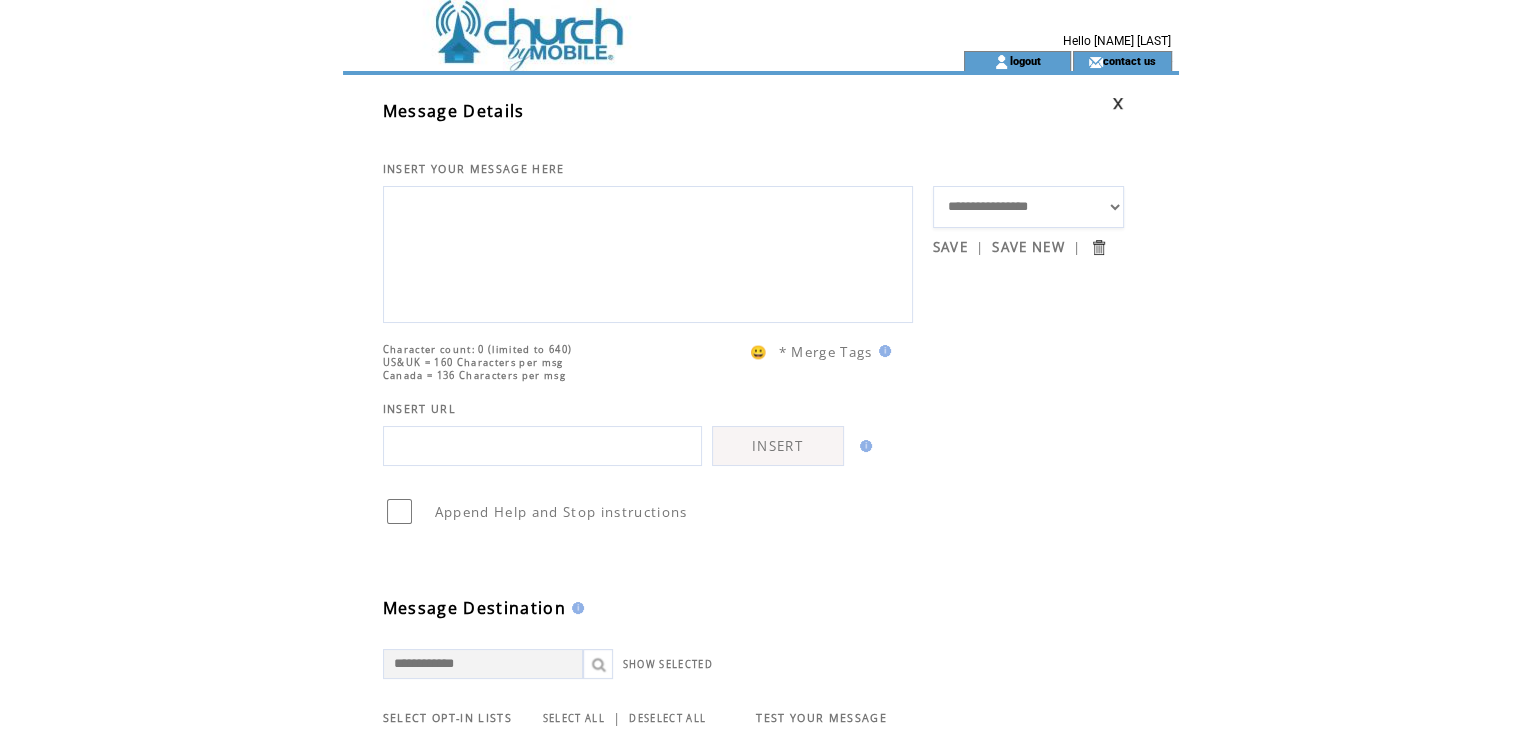 click on "**********" at bounding box center (1029, 207) 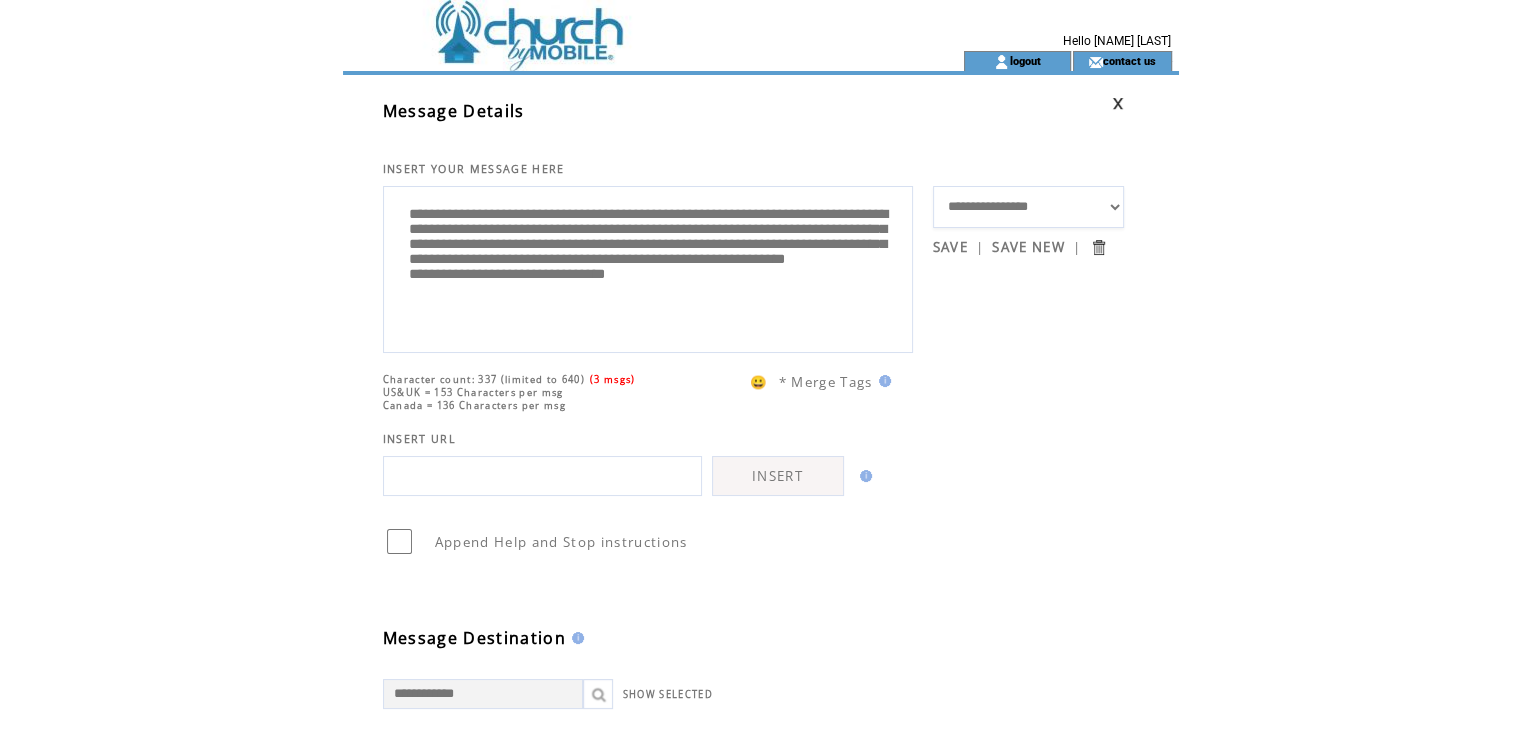 click on "**********" at bounding box center [648, 267] 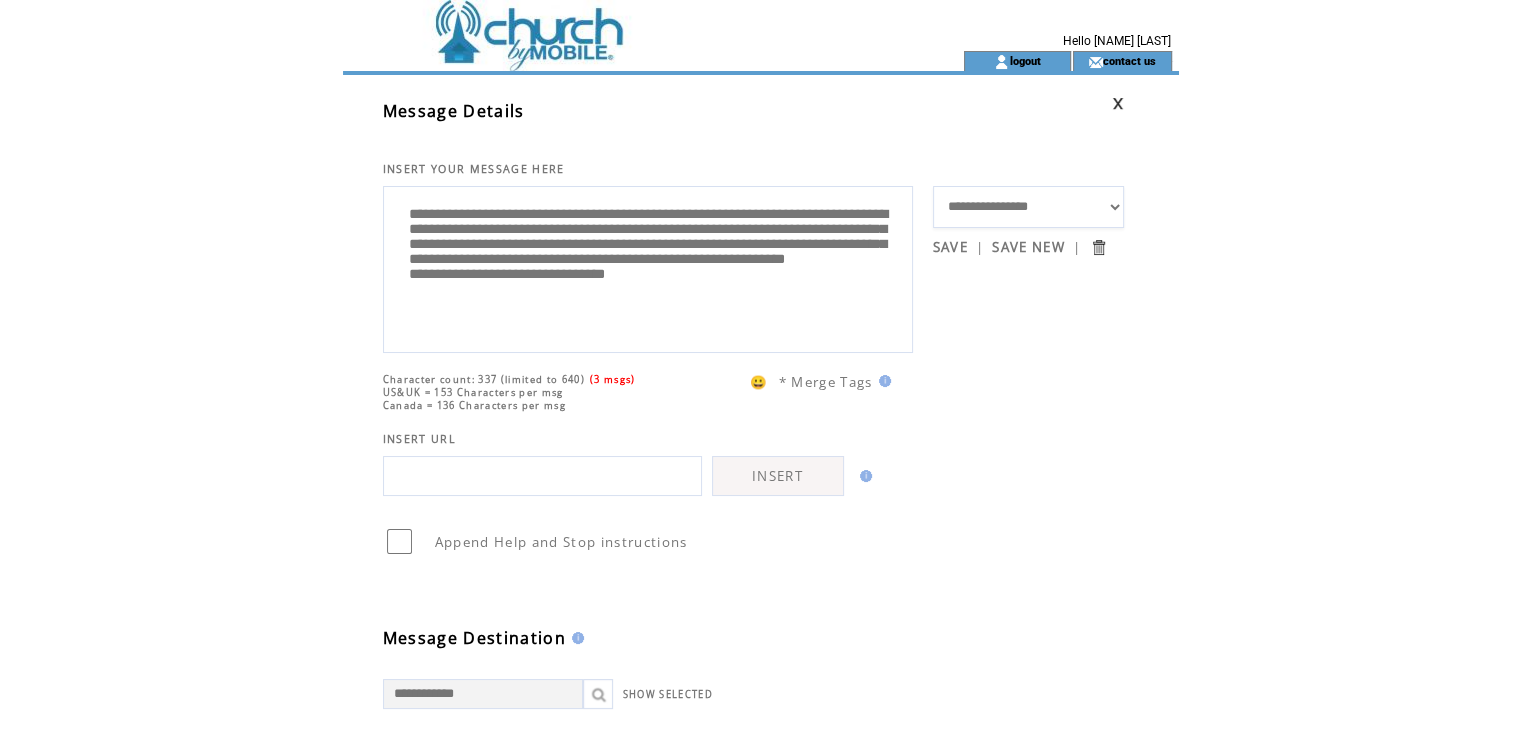 click on "**********" at bounding box center (648, 267) 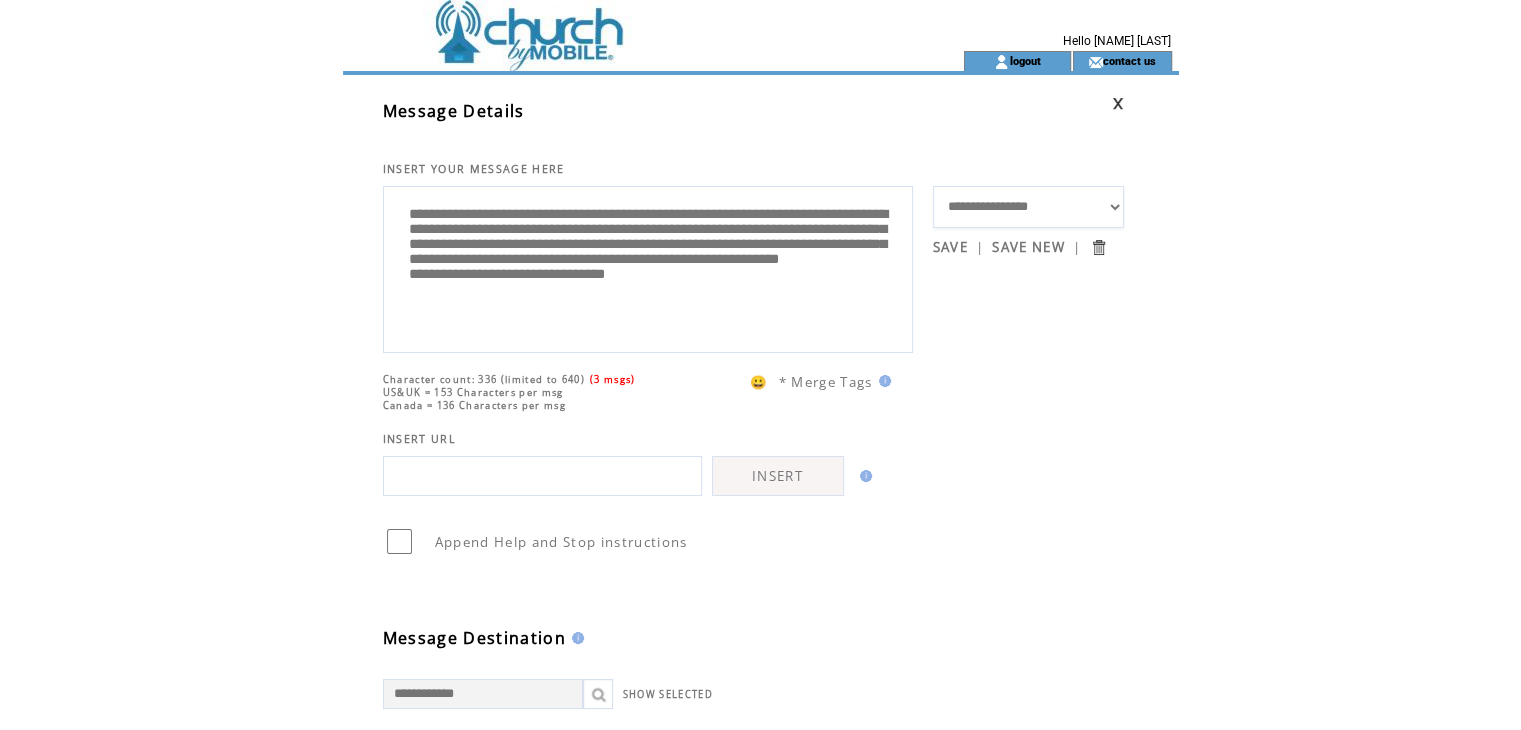 type on "**********" 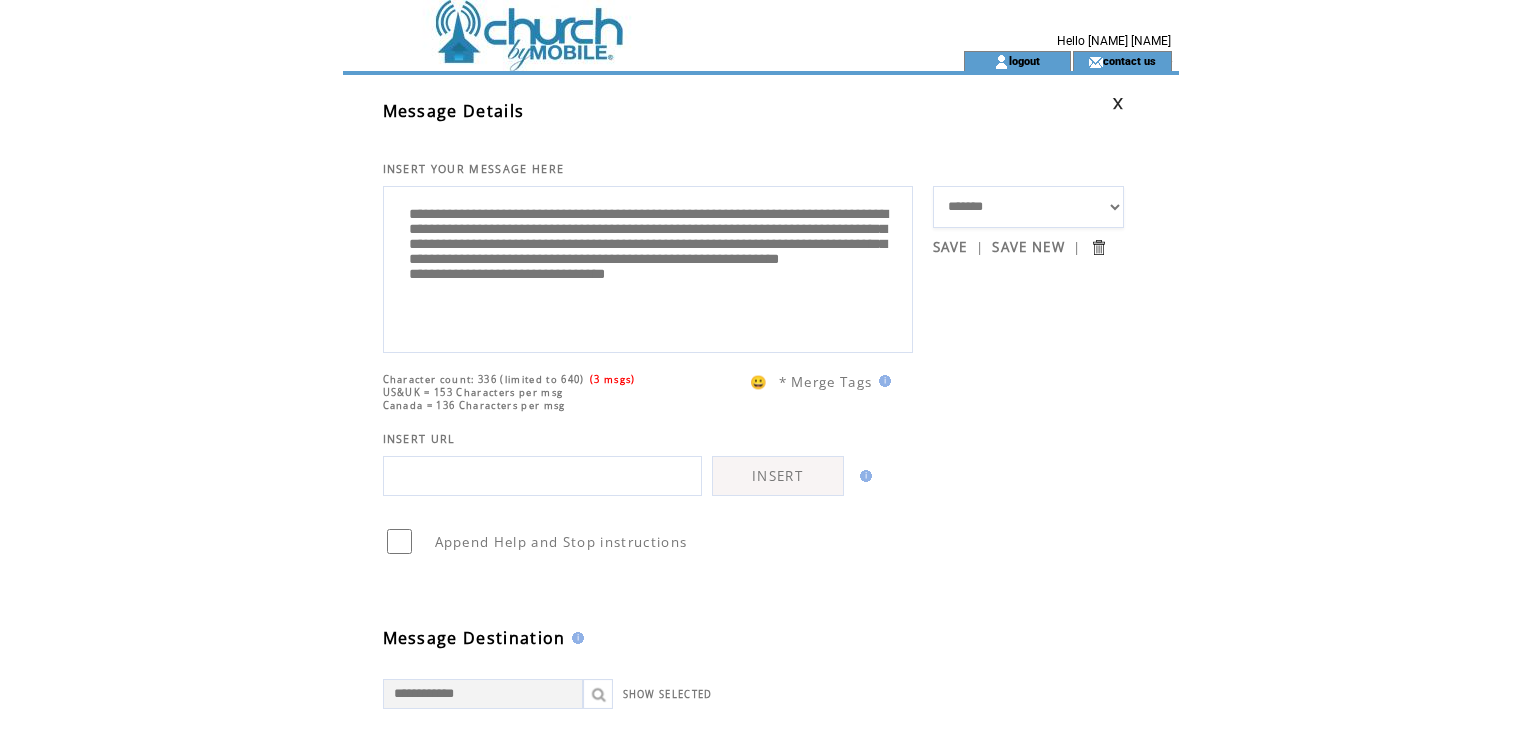scroll, scrollTop: 0, scrollLeft: 0, axis: both 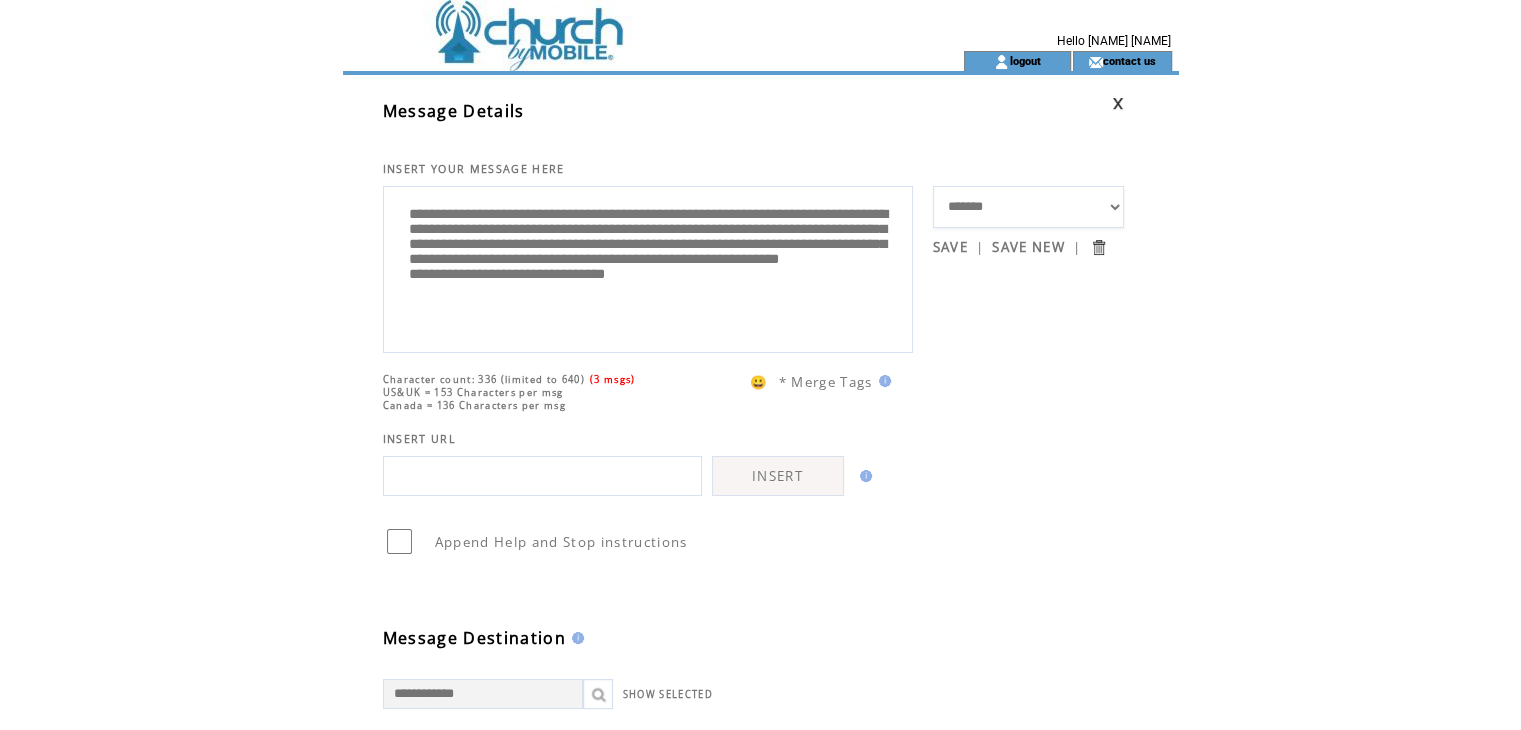 click on "**********" at bounding box center [1029, 207] 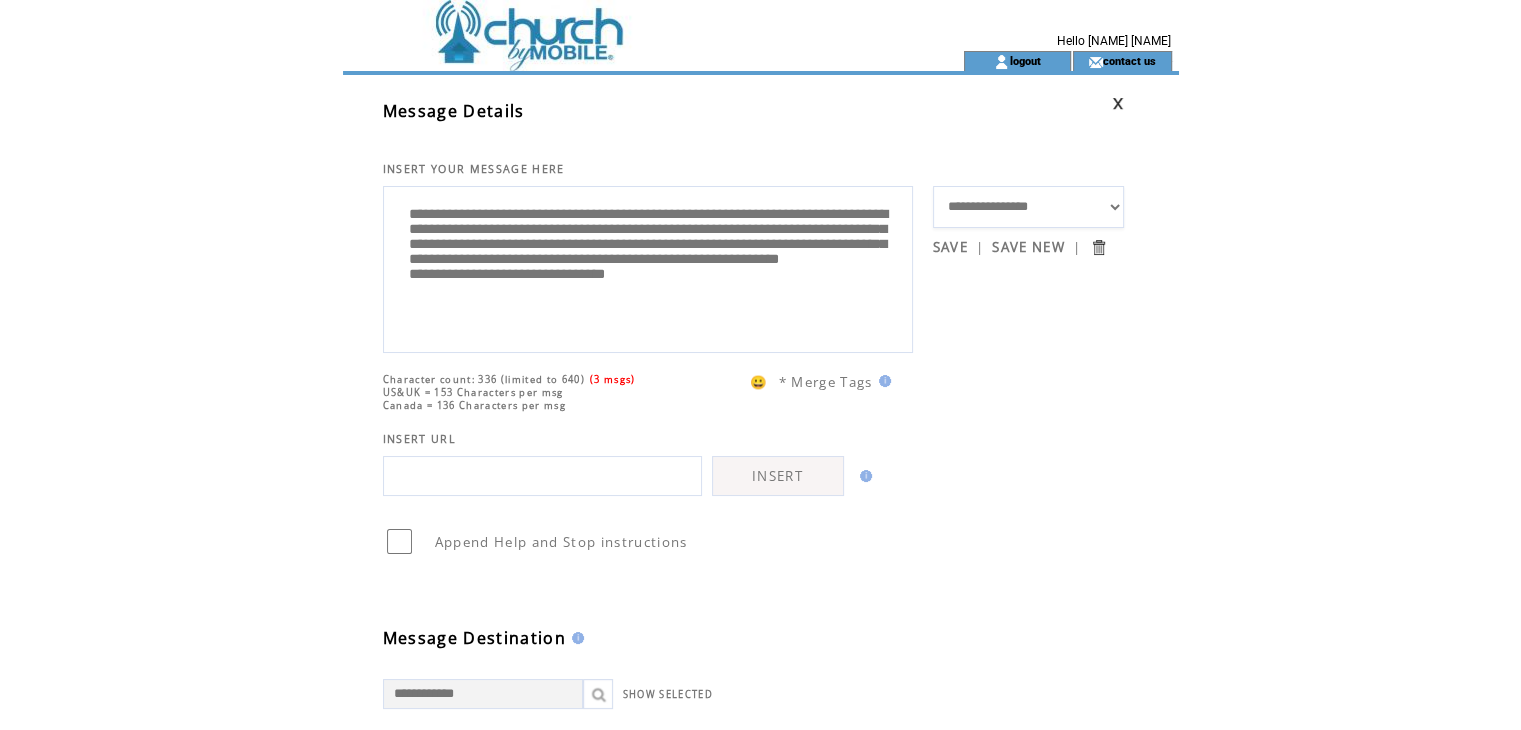 click on "**********" at bounding box center (1029, 207) 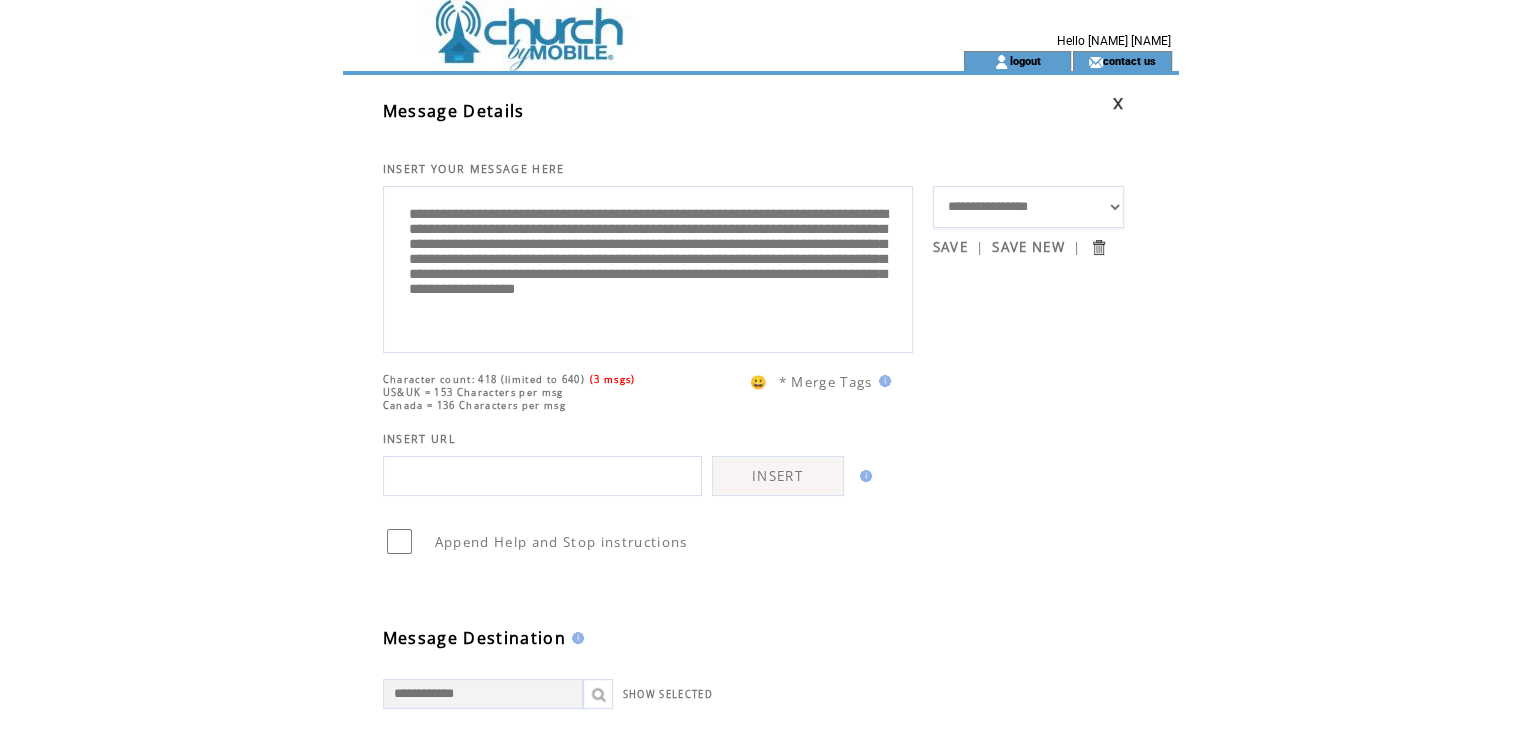 drag, startPoint x: 615, startPoint y: 280, endPoint x: 798, endPoint y: 311, distance: 185.60712 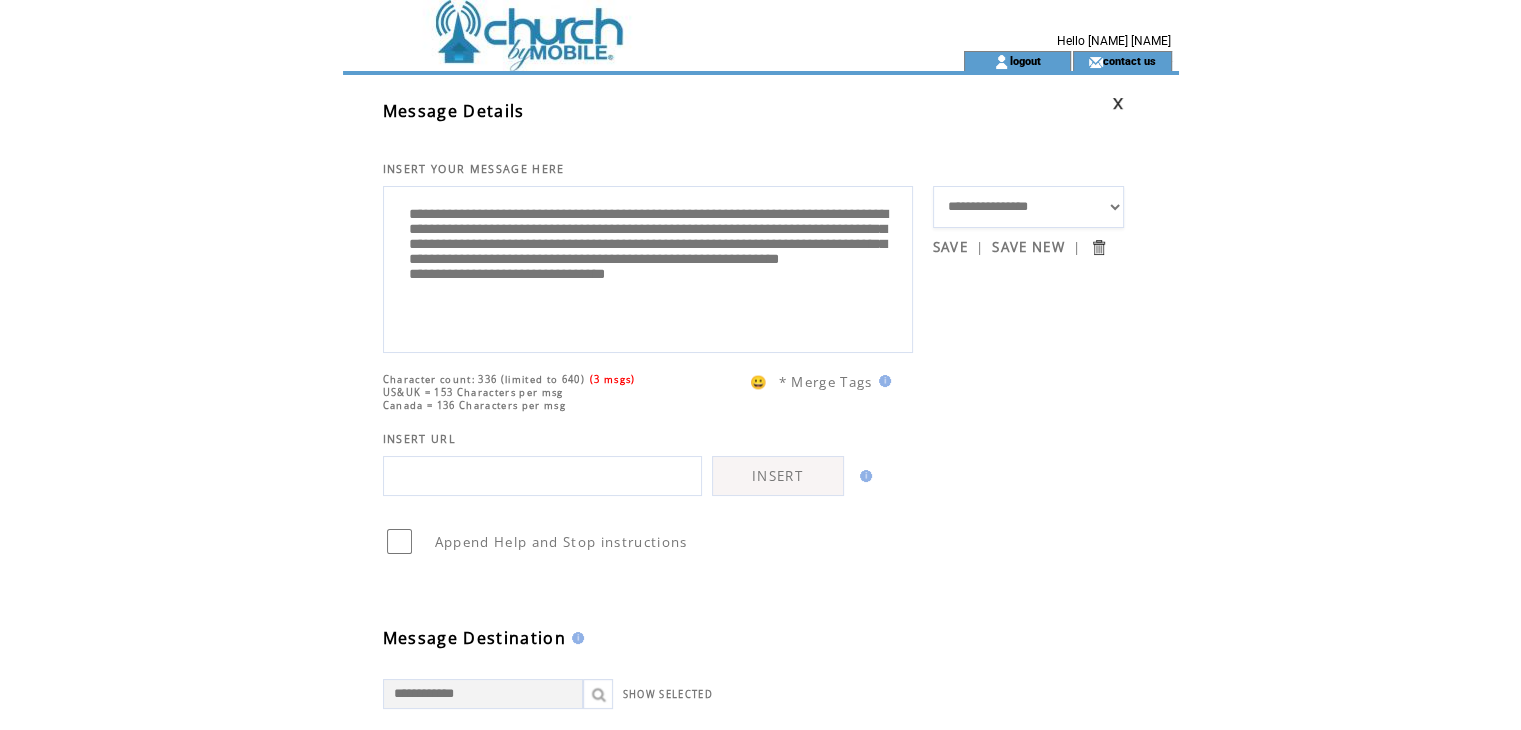 click on "**********" at bounding box center (648, 267) 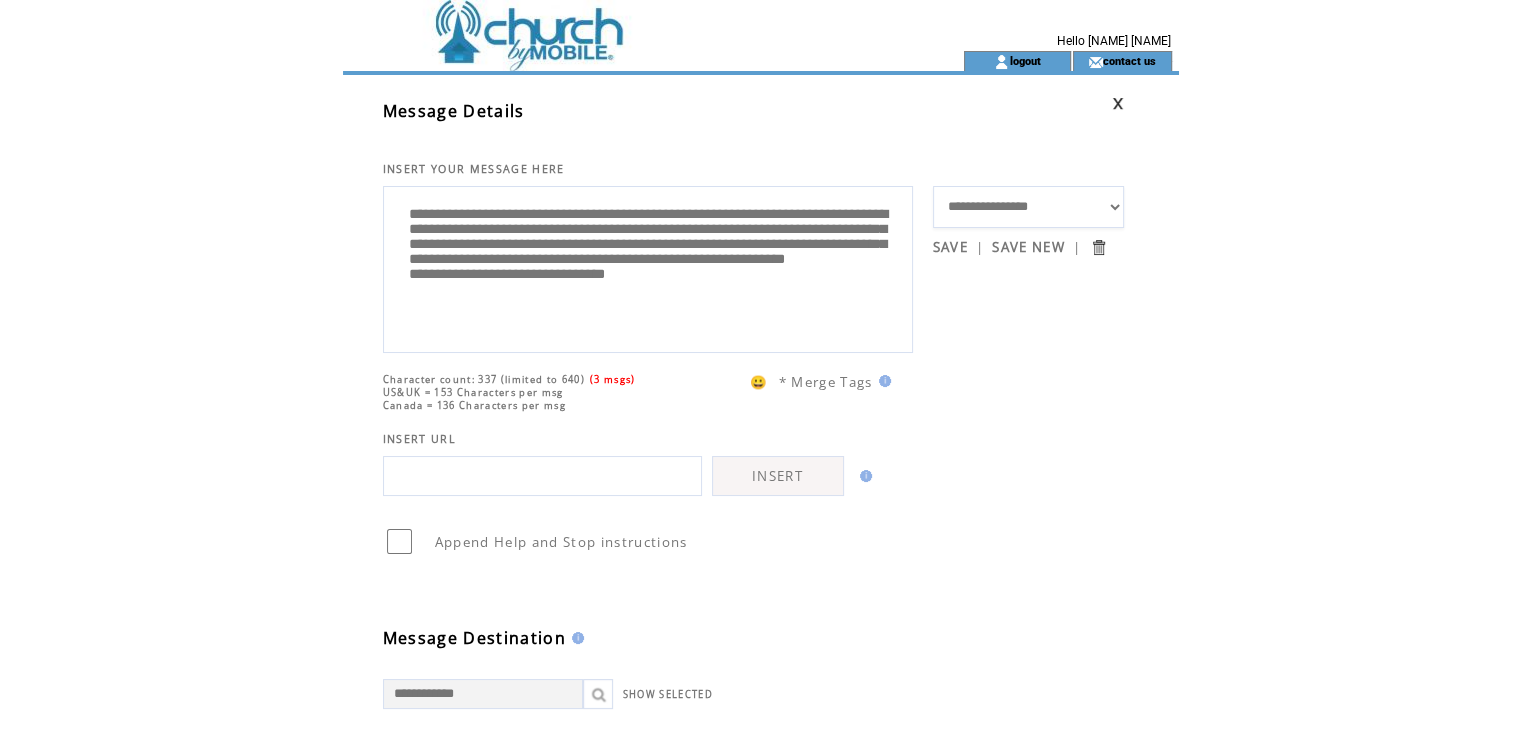 paste on "**********" 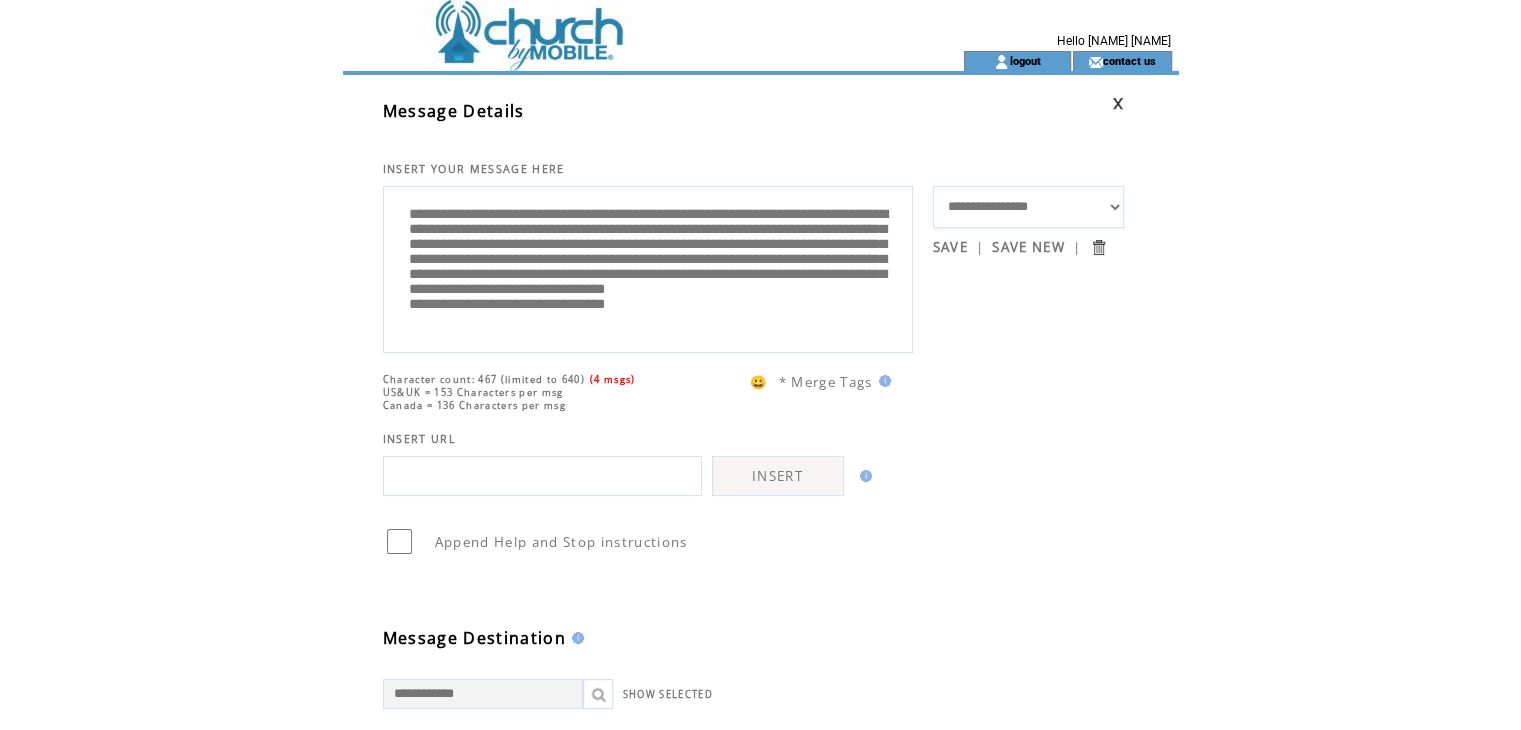 scroll, scrollTop: 60, scrollLeft: 0, axis: vertical 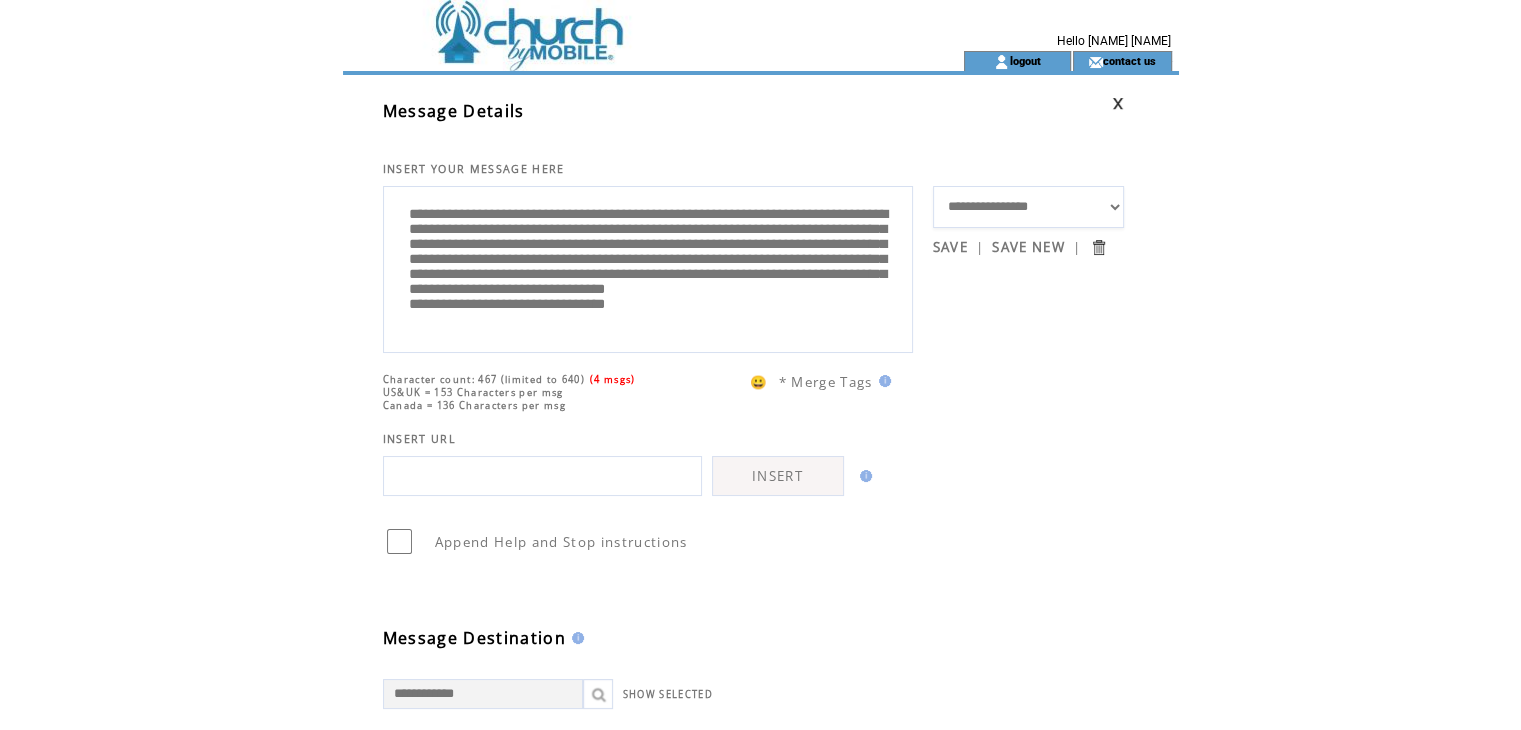 click on "**********" at bounding box center [648, 267] 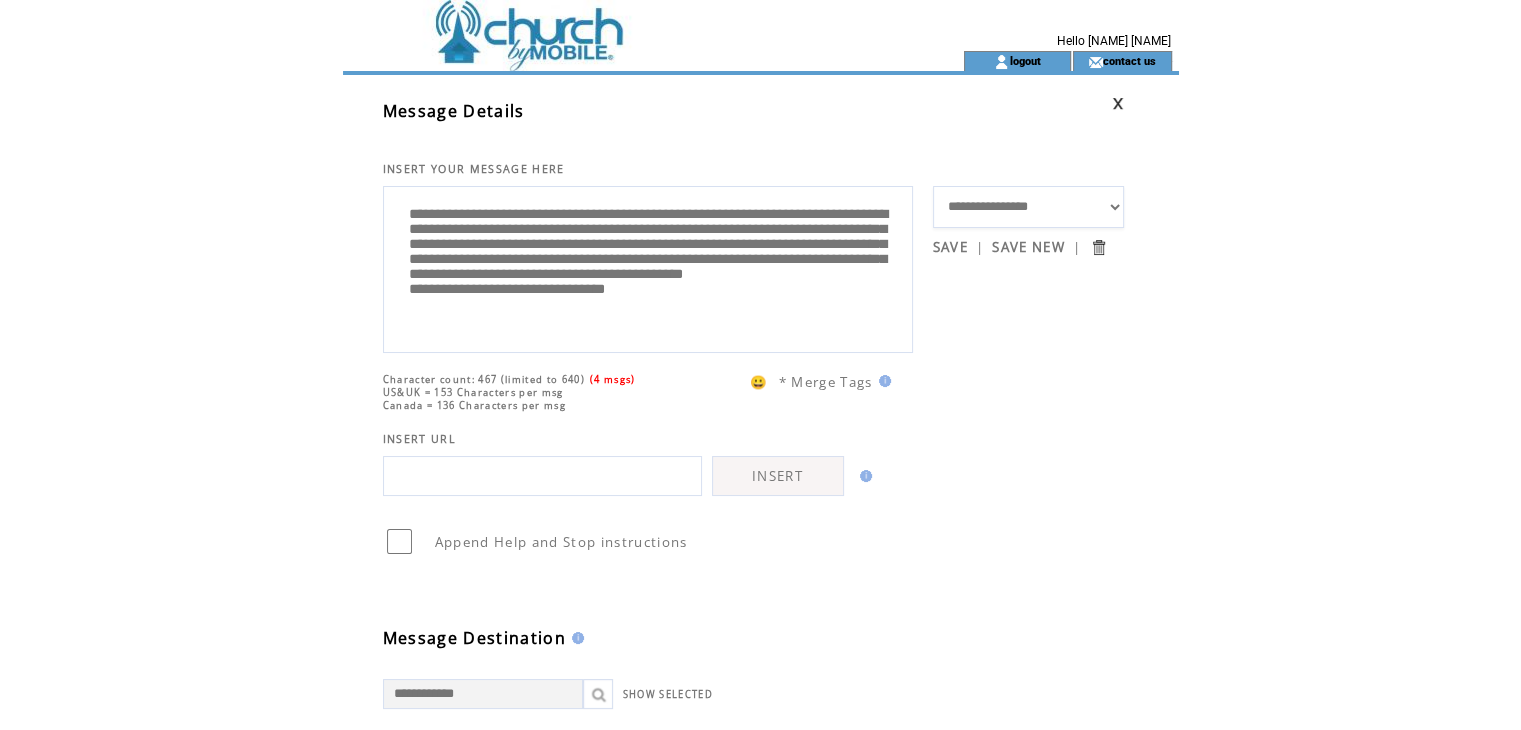 scroll, scrollTop: 40, scrollLeft: 0, axis: vertical 